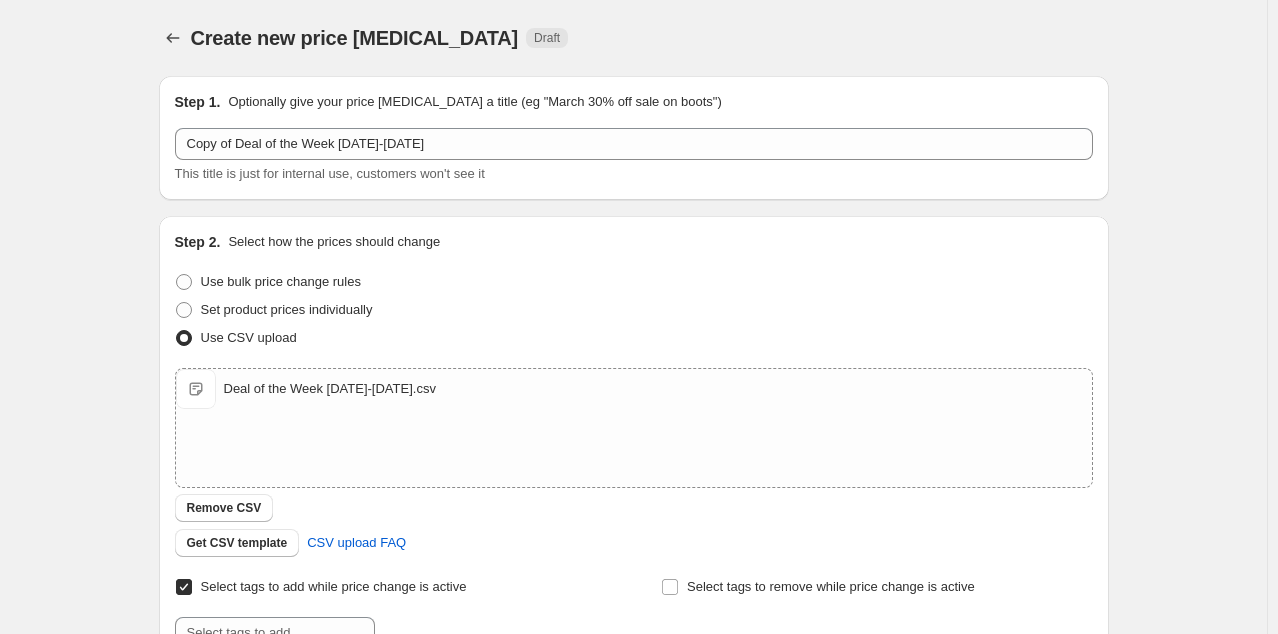scroll, scrollTop: 0, scrollLeft: 0, axis: both 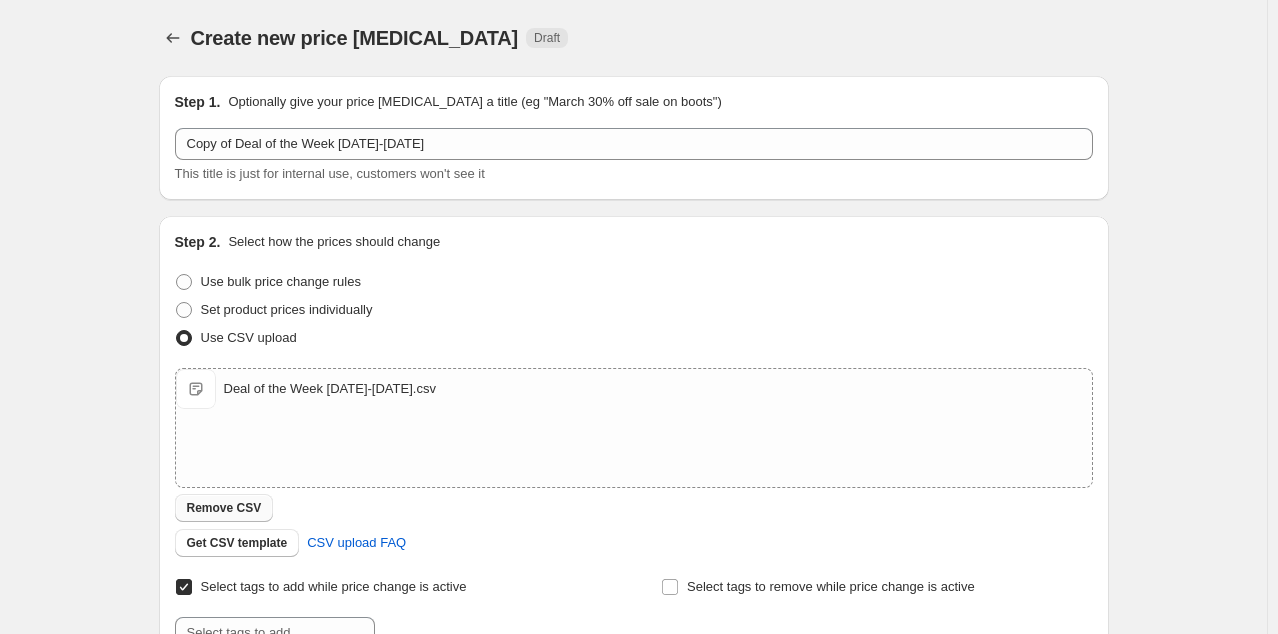 click on "Remove CSV" at bounding box center [224, 508] 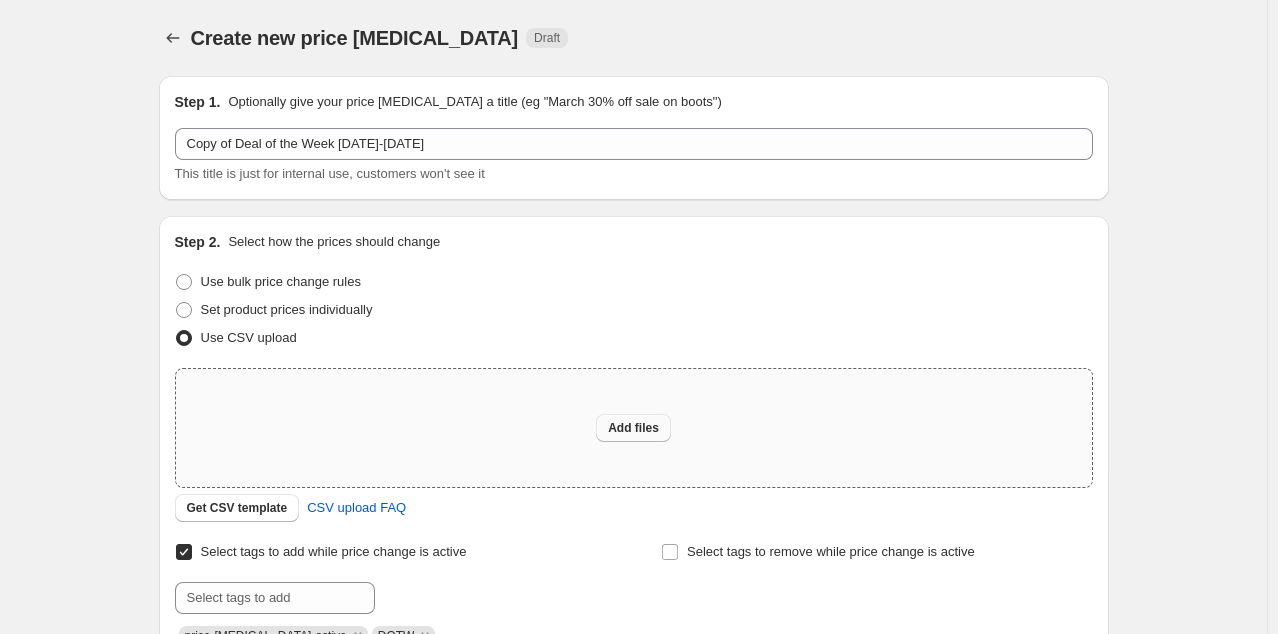 click on "Add files" at bounding box center [633, 428] 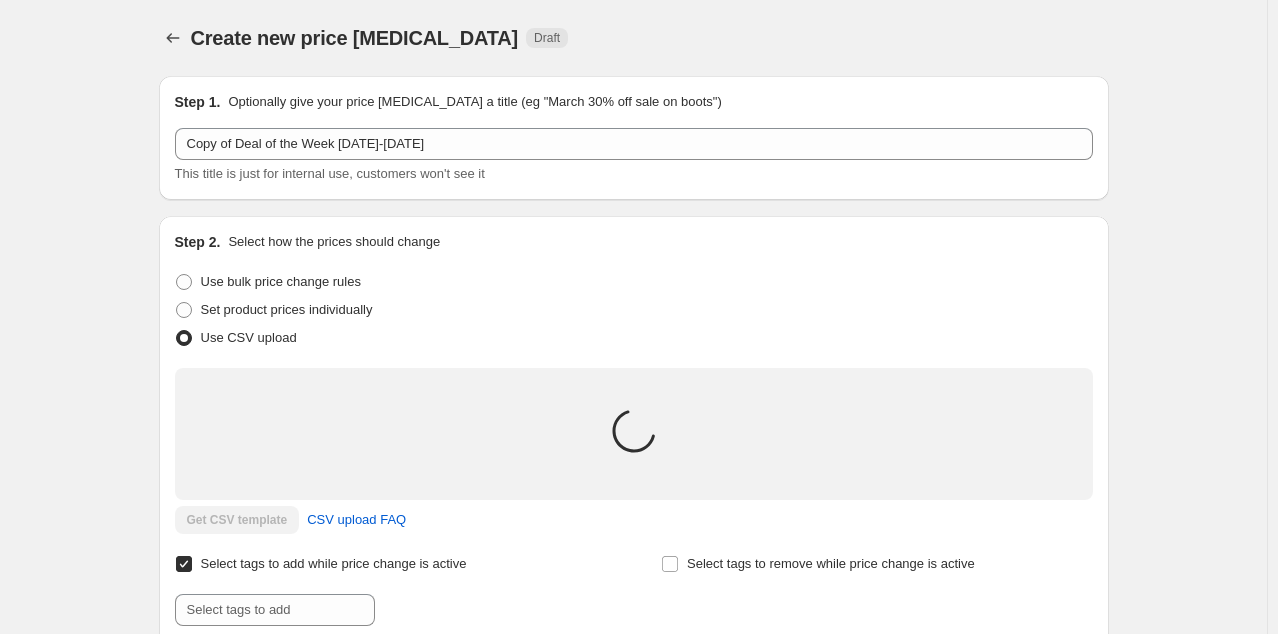 type 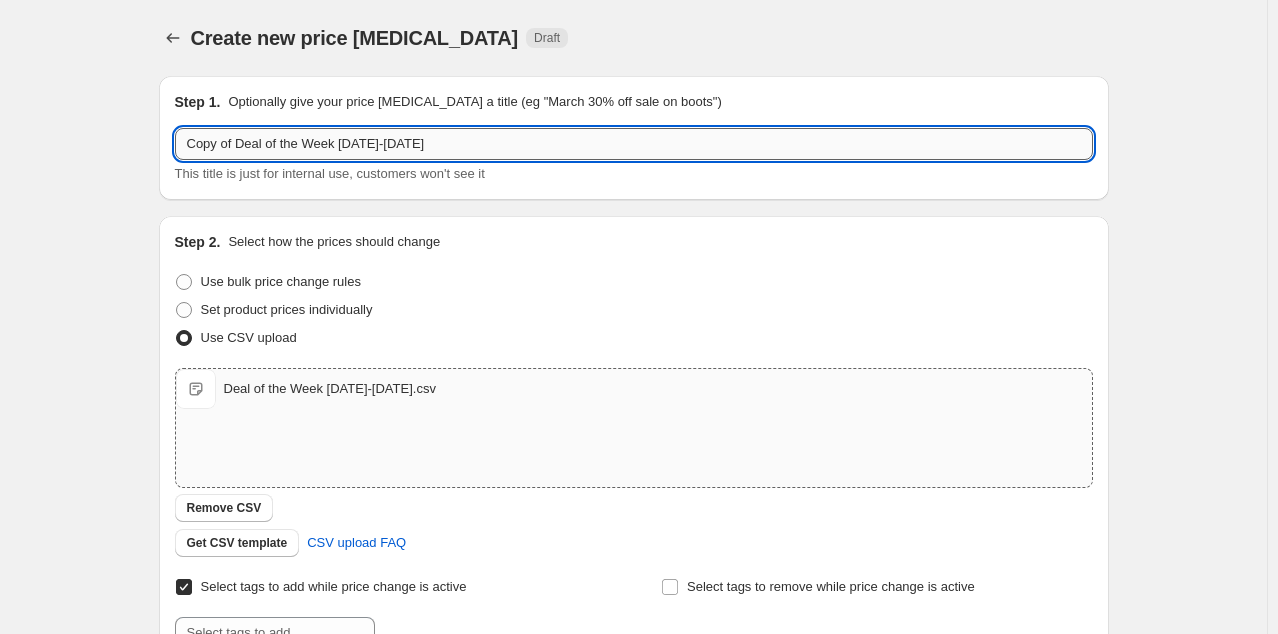 click on "Copy of Deal of the Week [DATE]-[DATE]" at bounding box center [634, 144] 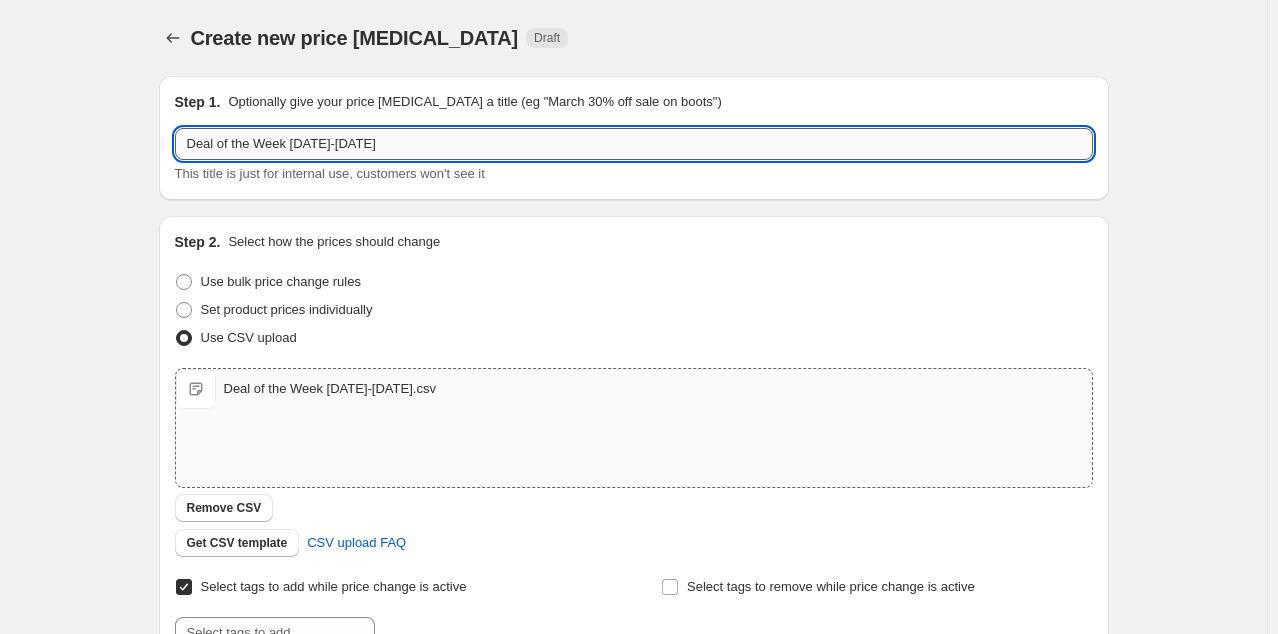 click on "Deal of the Week [DATE]-[DATE]" at bounding box center (634, 144) 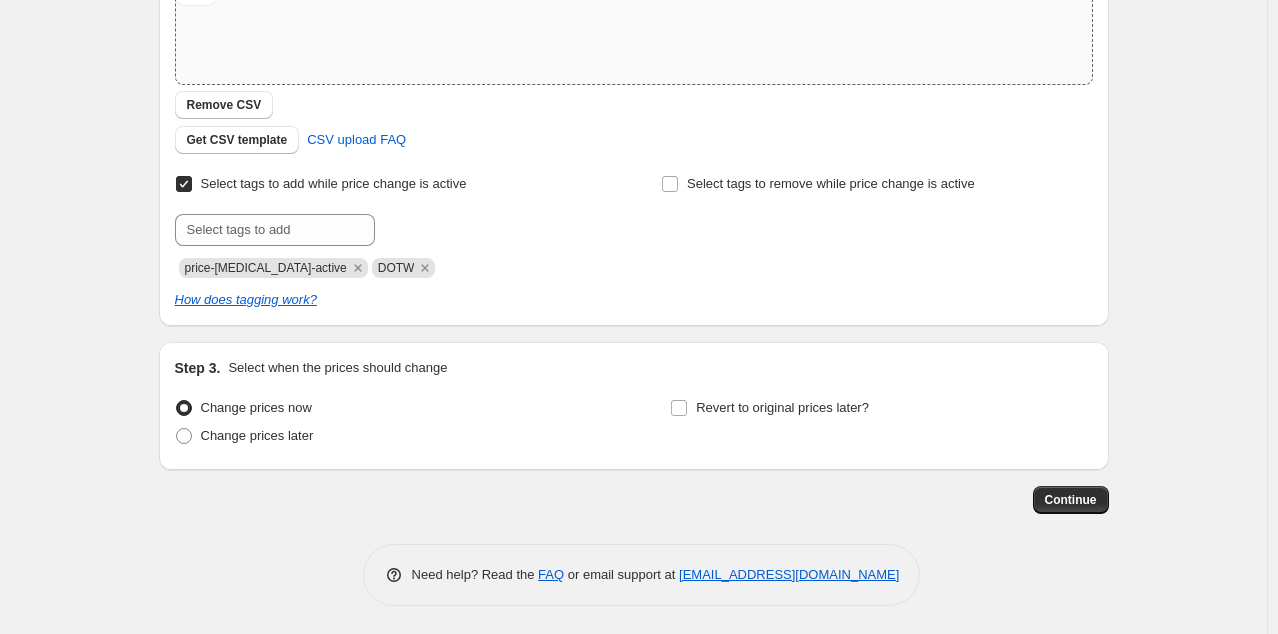 scroll, scrollTop: 404, scrollLeft: 0, axis: vertical 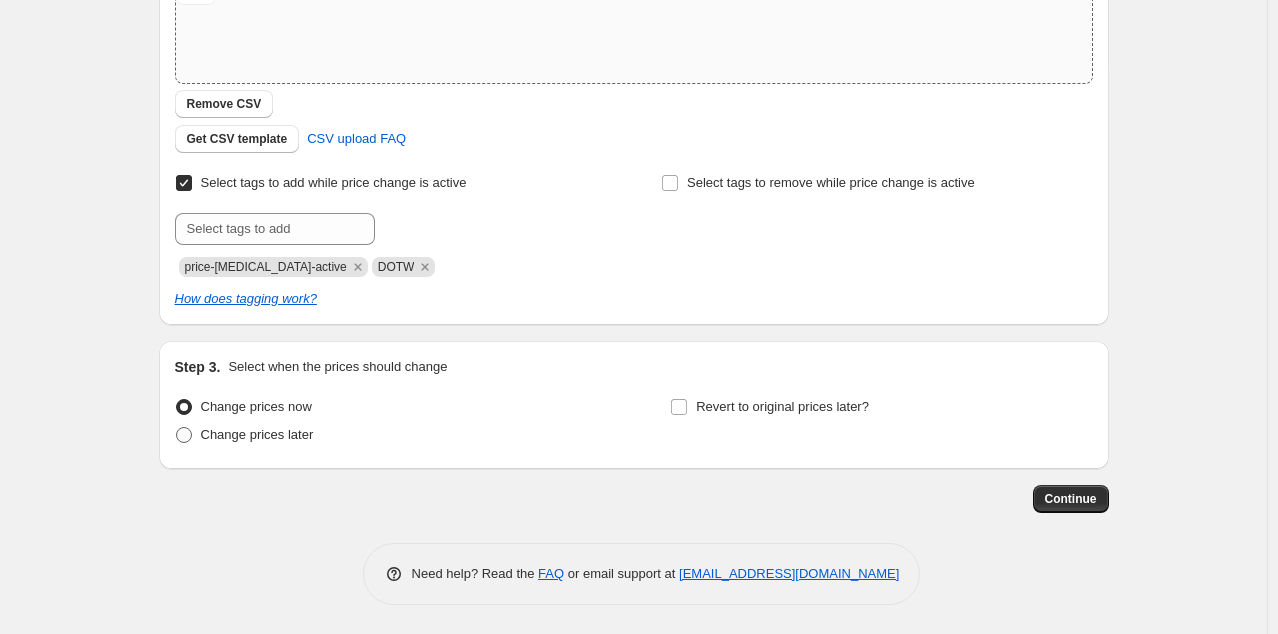 type on "Deal of the Week [DATE]-[DATE]" 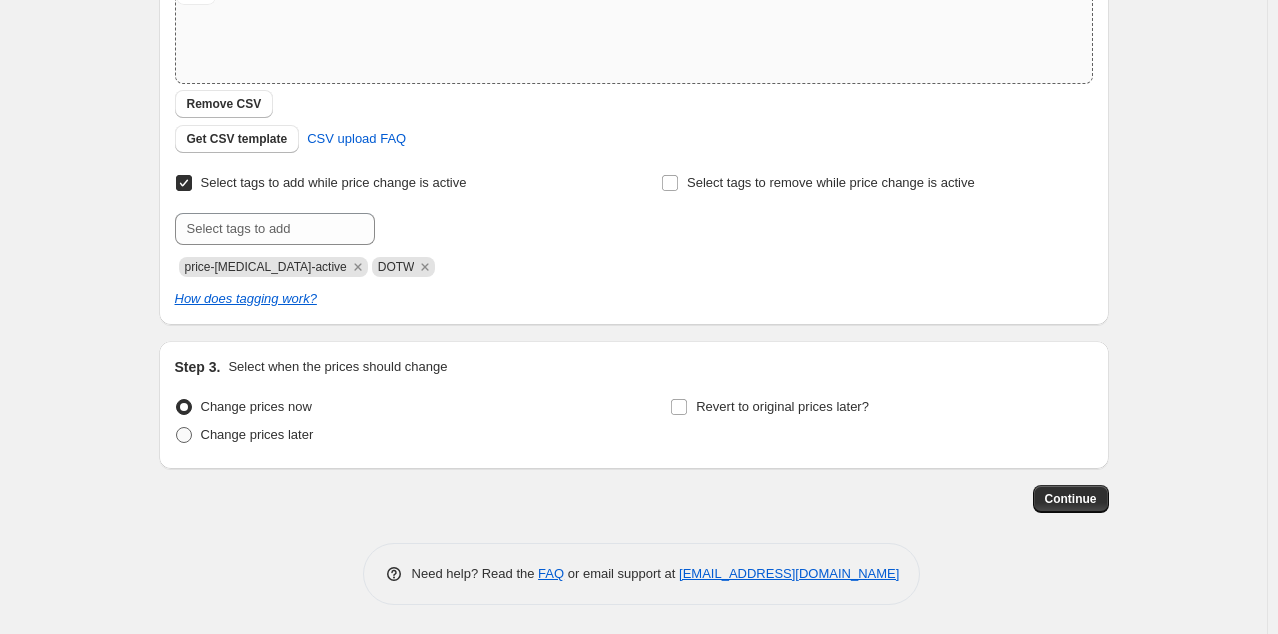 radio on "true" 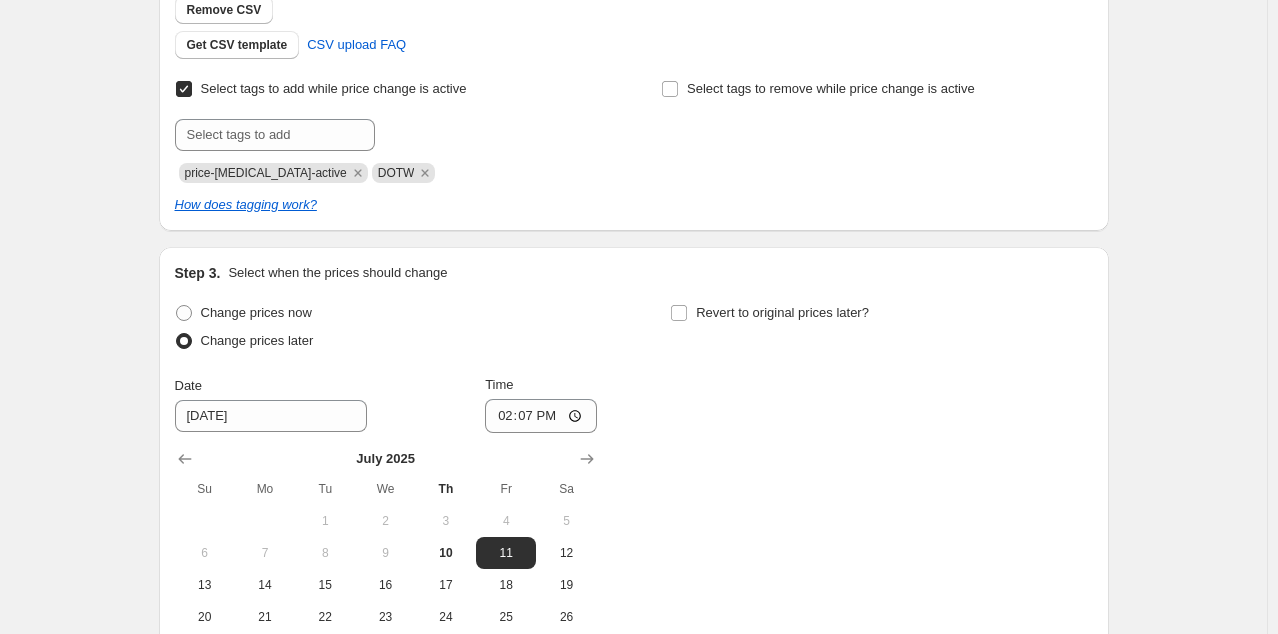 scroll, scrollTop: 514, scrollLeft: 0, axis: vertical 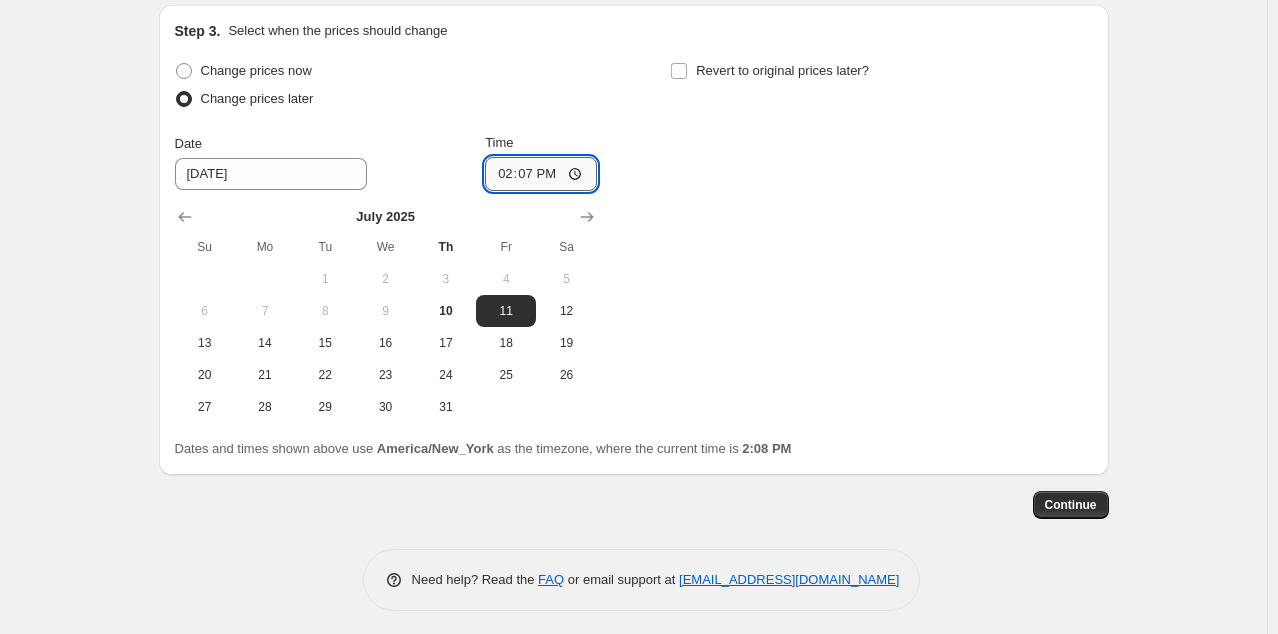 click on "14:07" at bounding box center [541, 174] 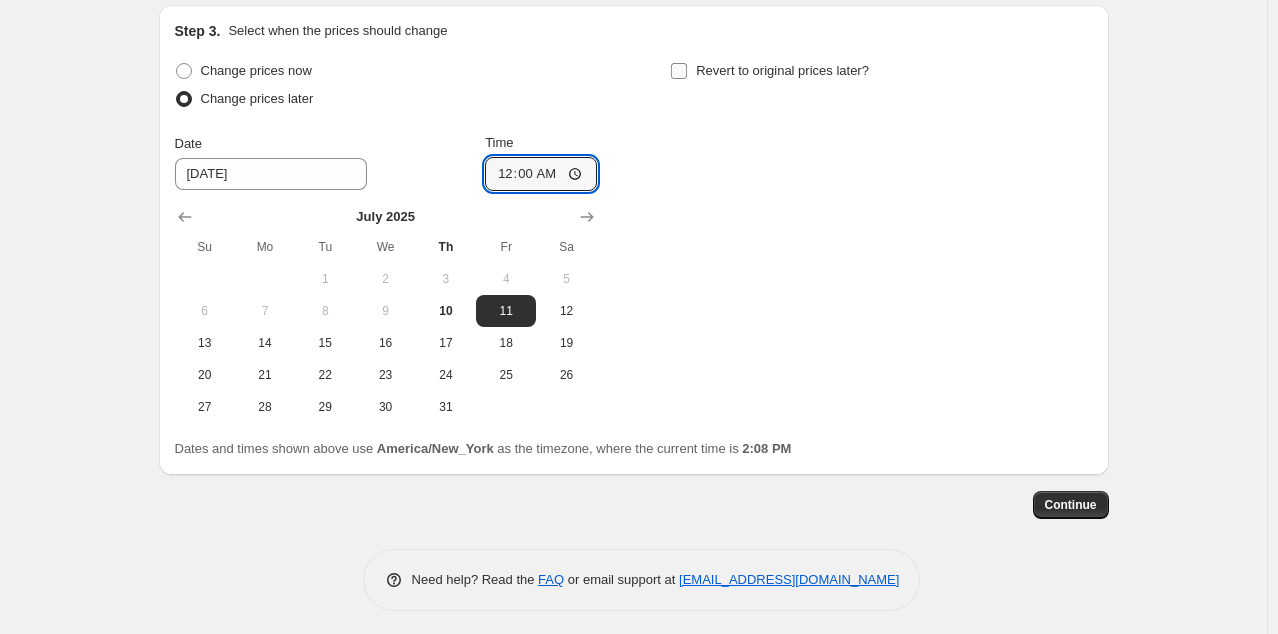 type on "00:00" 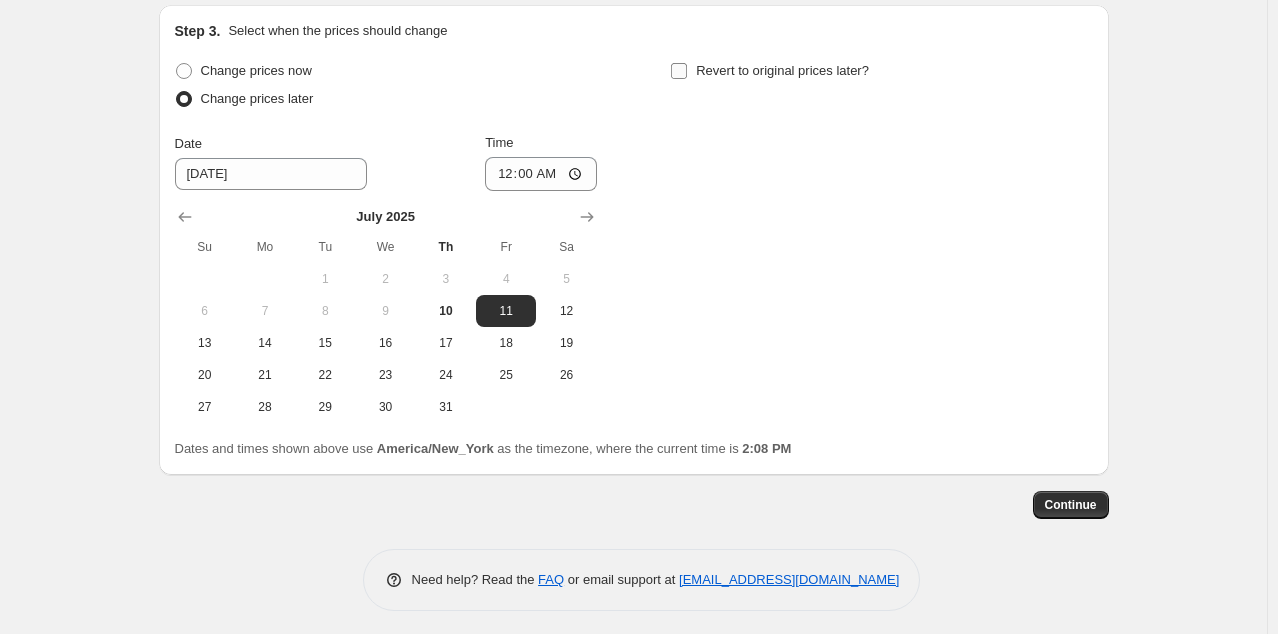click on "Revert to original prices later?" at bounding box center [679, 71] 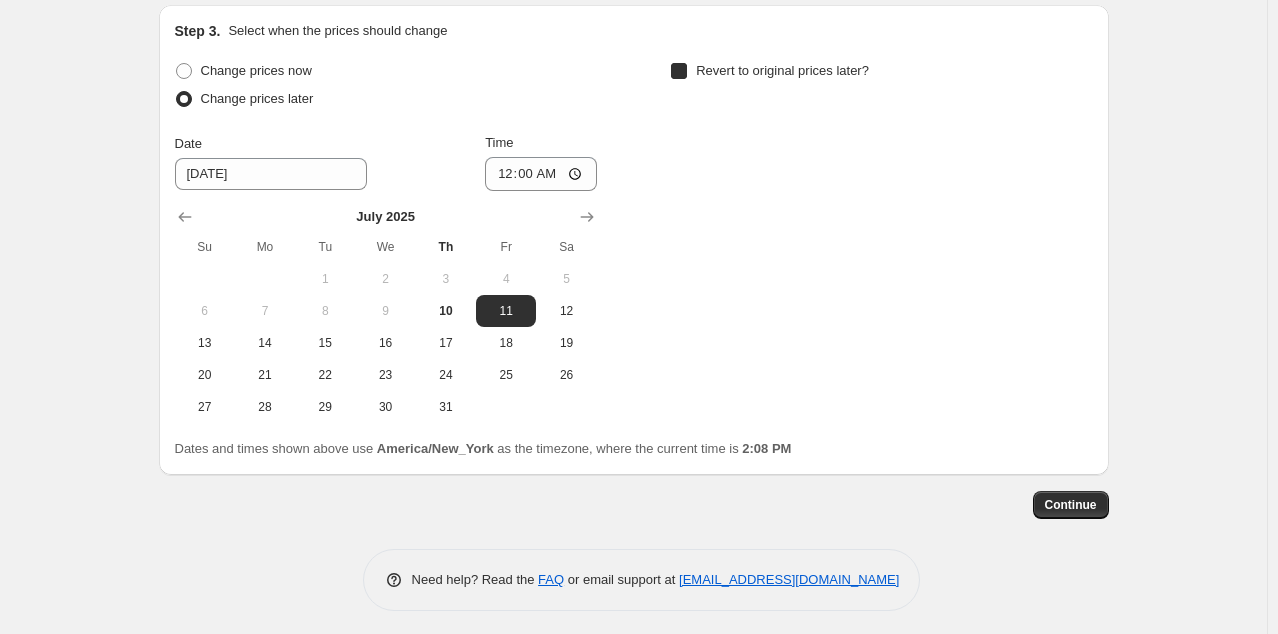 checkbox on "true" 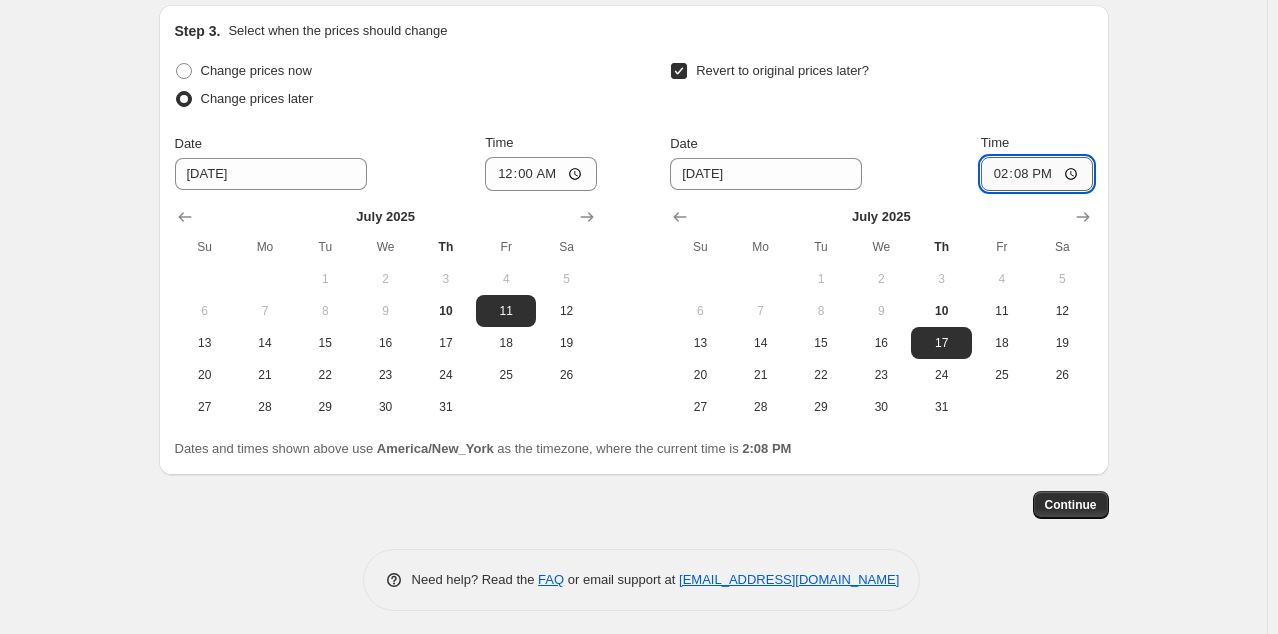 click on "14:08" at bounding box center [1037, 174] 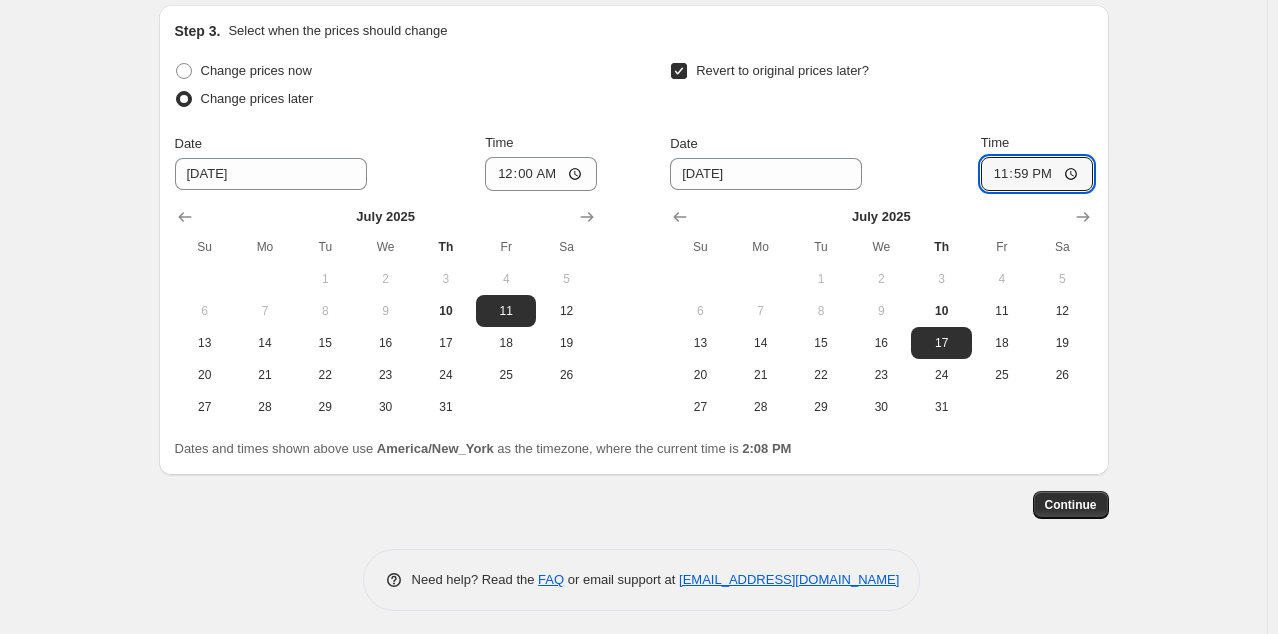 type on "23:59" 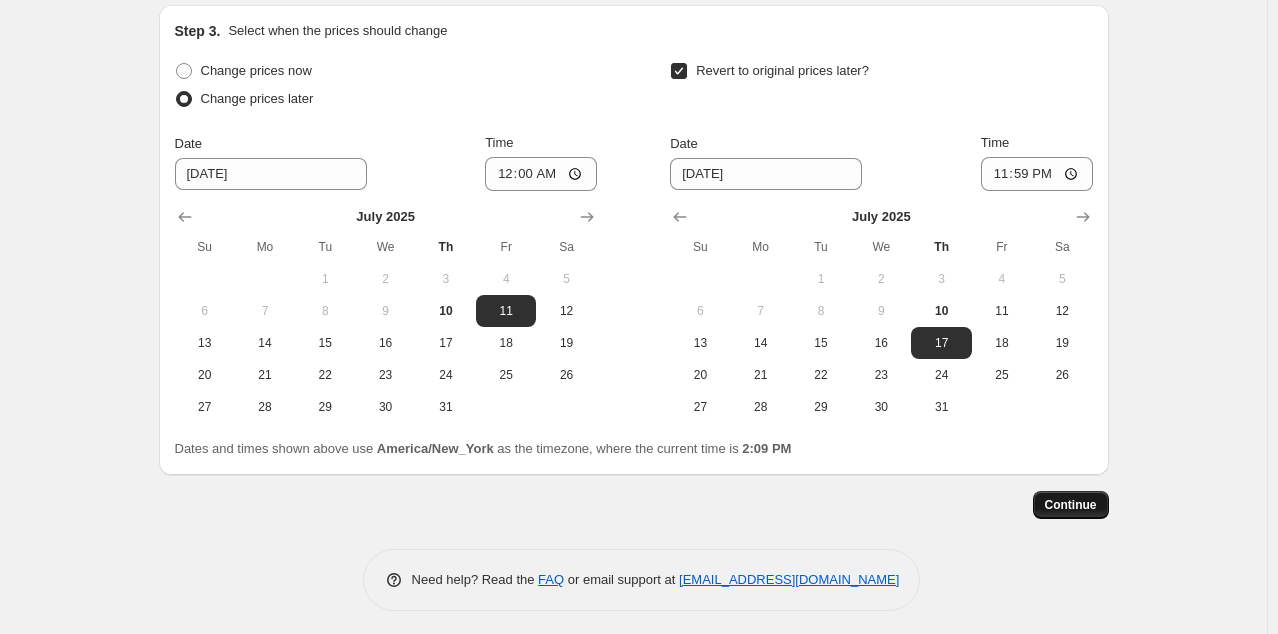 click on "Continue" at bounding box center (1071, 505) 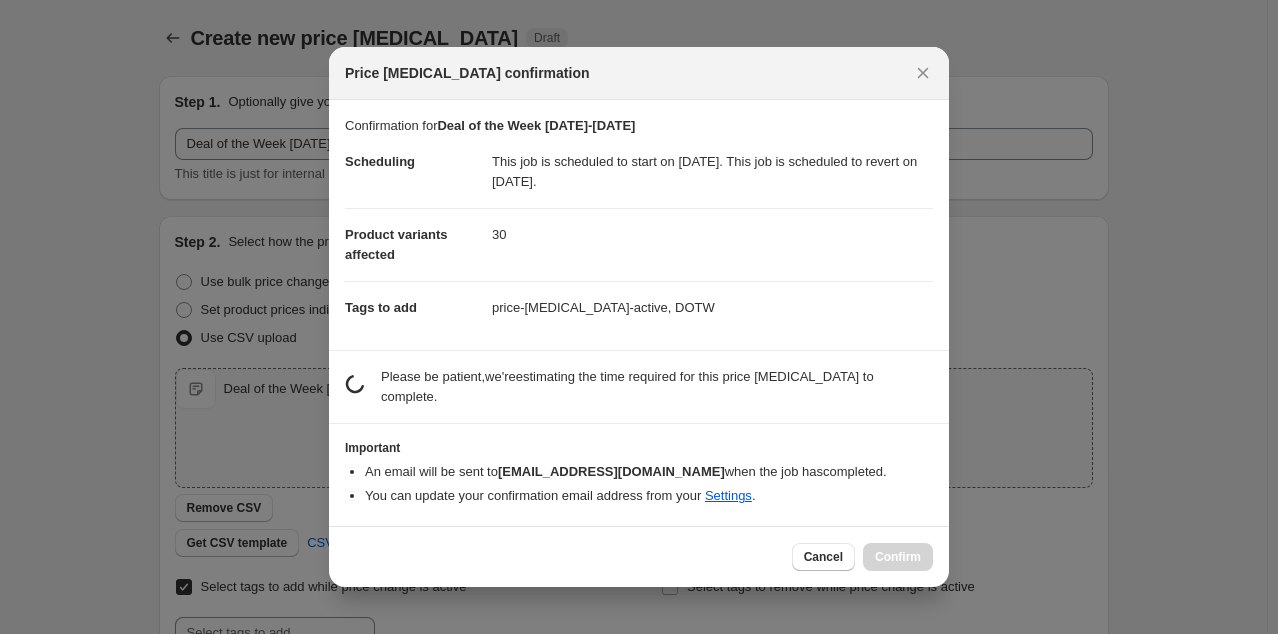 scroll, scrollTop: 0, scrollLeft: 0, axis: both 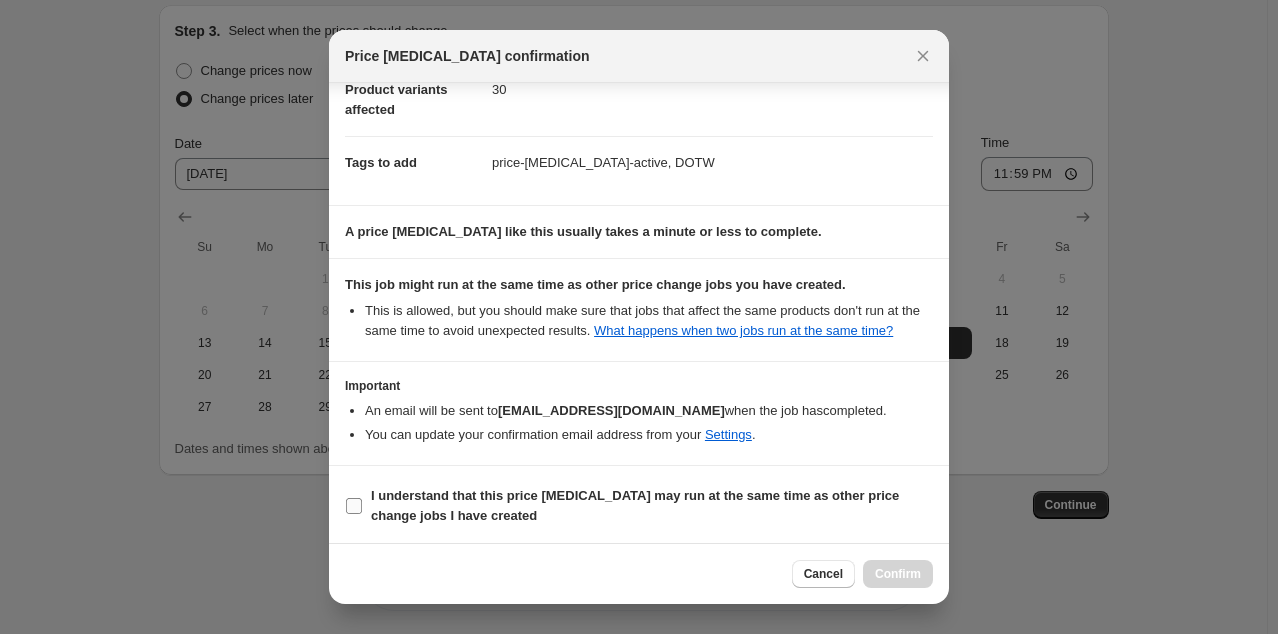 click on "I understand that this price [MEDICAL_DATA] may run at the same time as other price change jobs I have created" at bounding box center [354, 506] 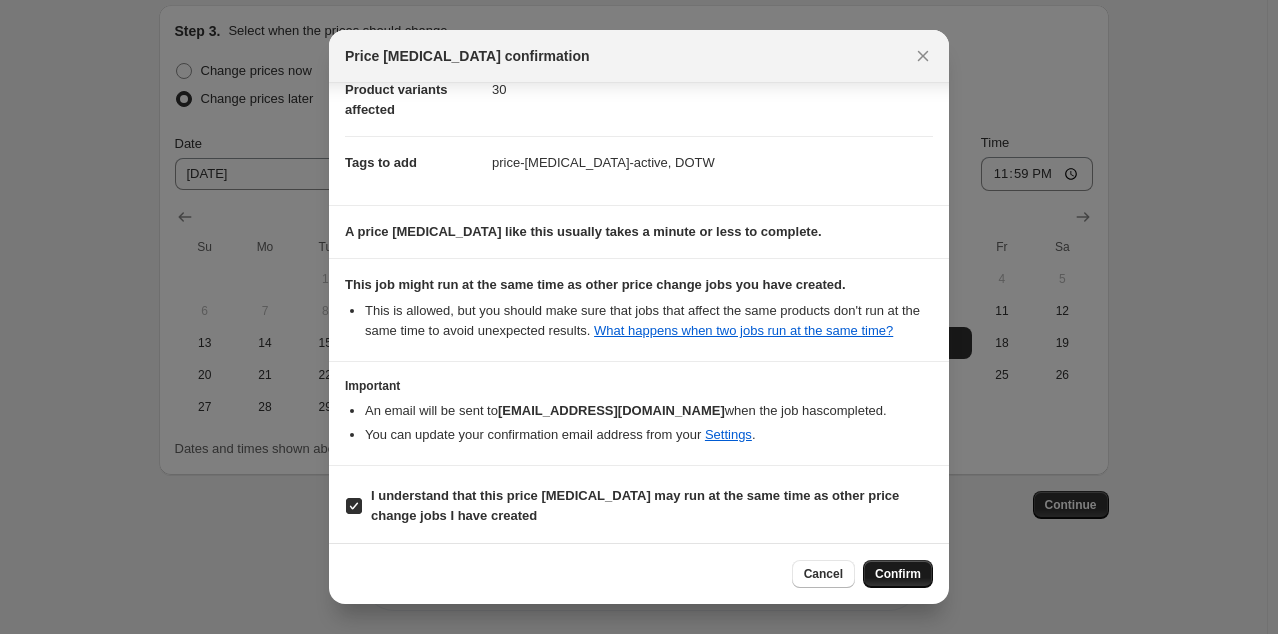 click on "Confirm" at bounding box center (898, 574) 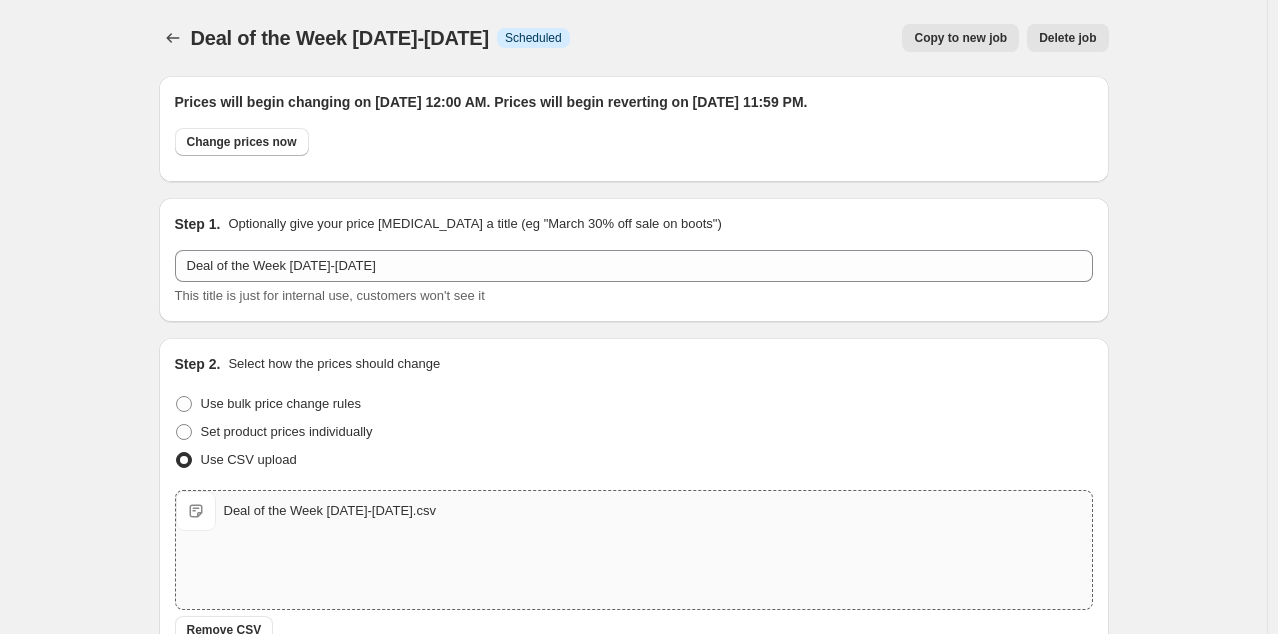 scroll, scrollTop: 740, scrollLeft: 0, axis: vertical 